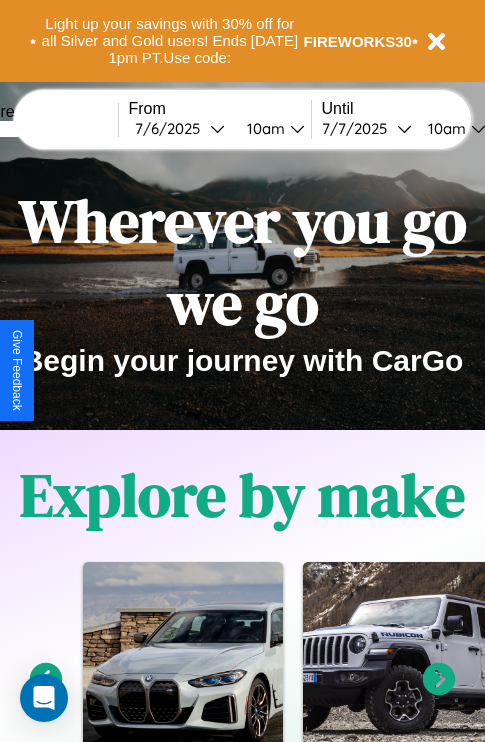 scroll, scrollTop: 2423, scrollLeft: 0, axis: vertical 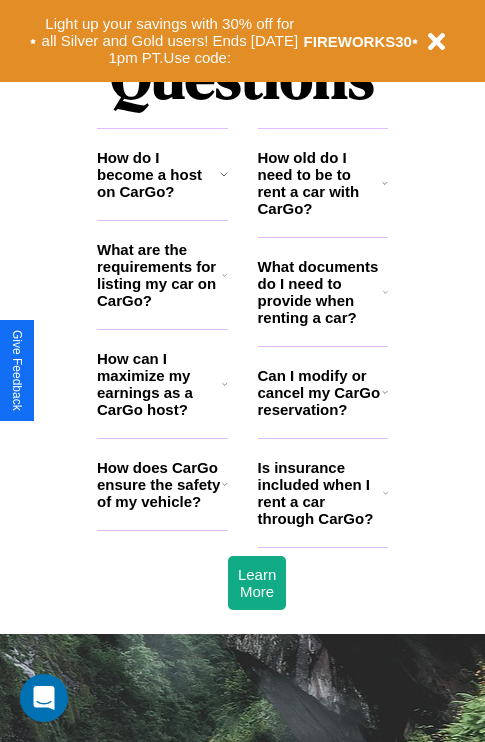 click on "How does CarGo ensure the safety of my vehicle?" at bounding box center (159, 484) 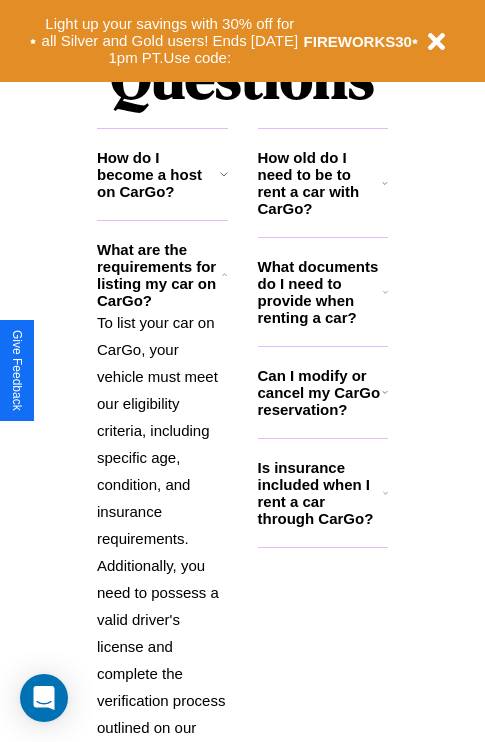 click 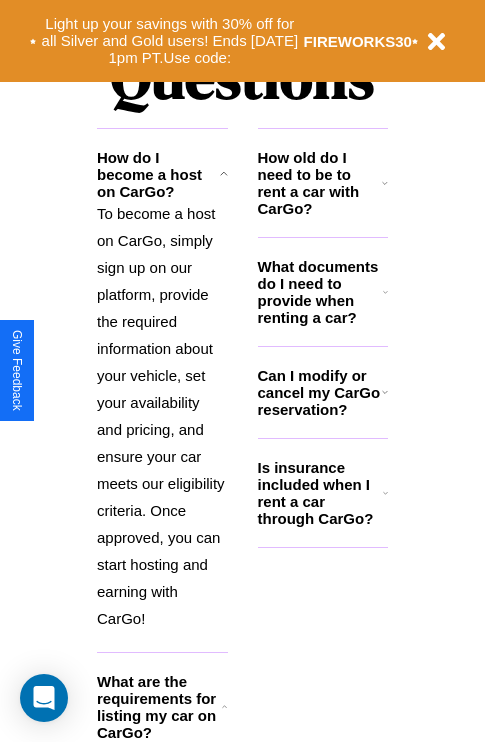 click on "What are the requirements for listing my car on CarGo?" at bounding box center [159, 707] 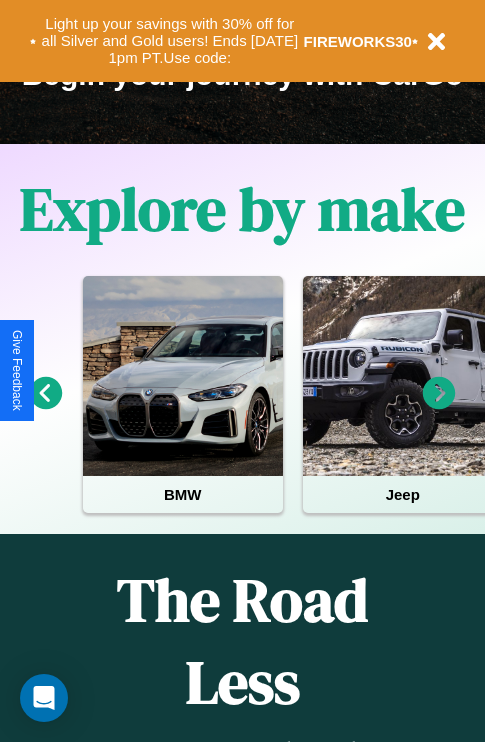 scroll, scrollTop: 308, scrollLeft: 0, axis: vertical 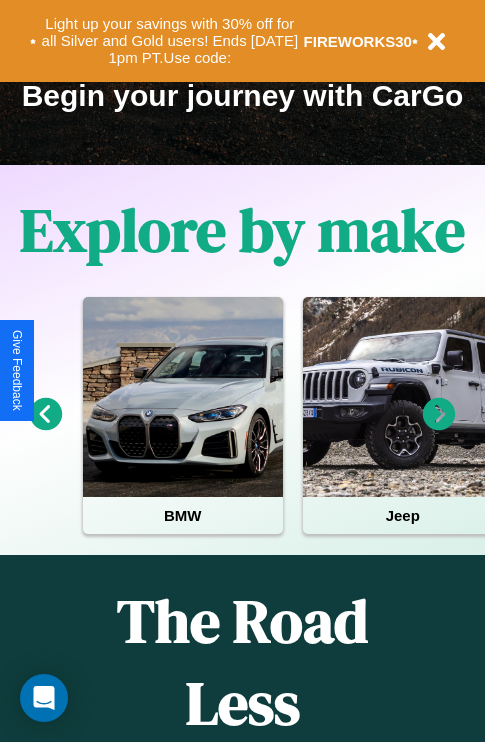 click 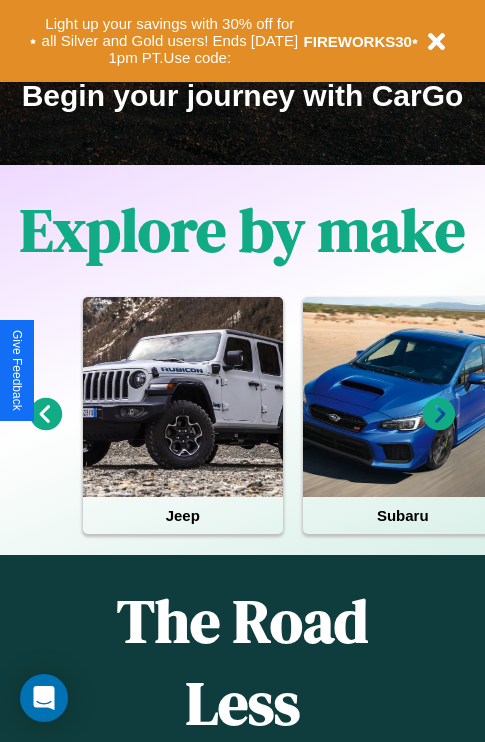 click 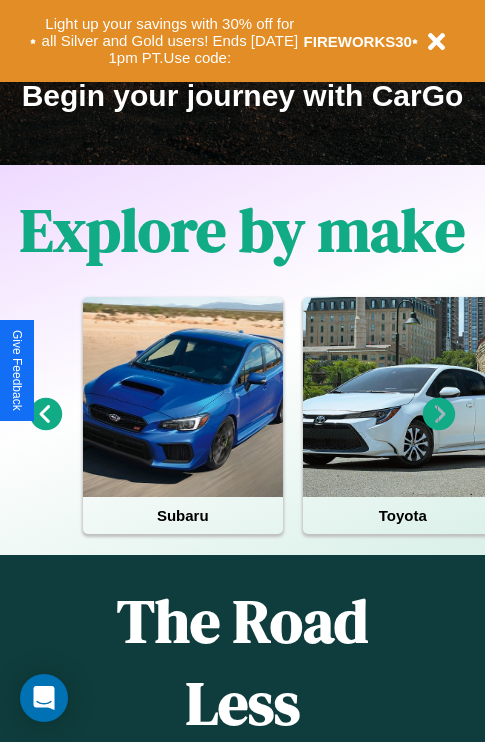 click 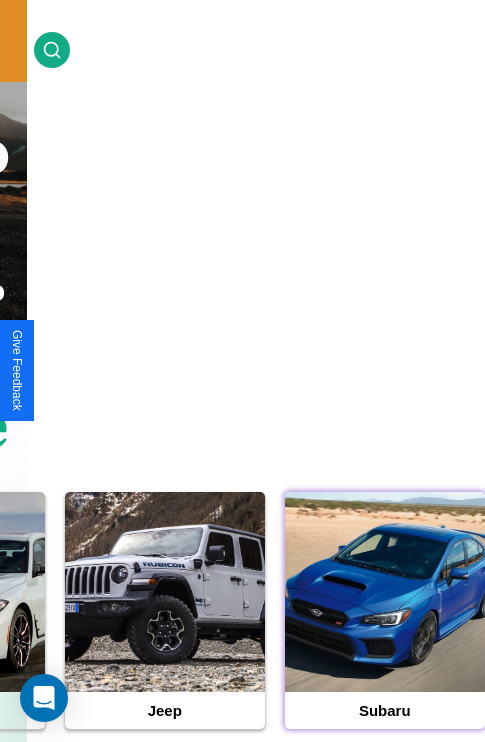 click at bounding box center [385, 592] 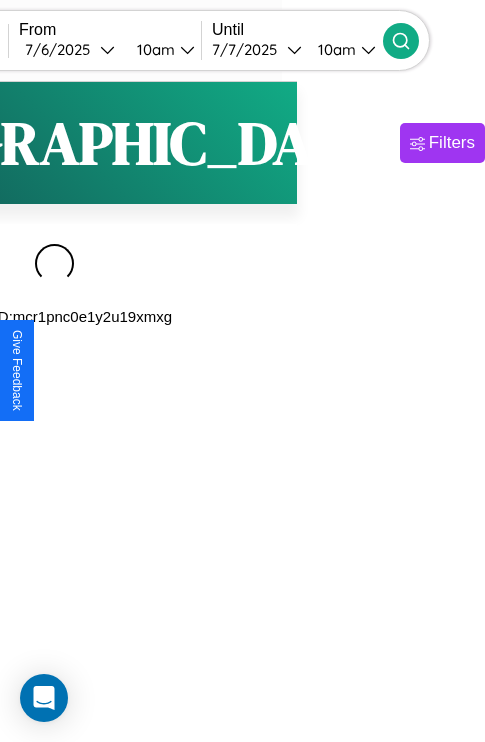 scroll, scrollTop: 0, scrollLeft: 0, axis: both 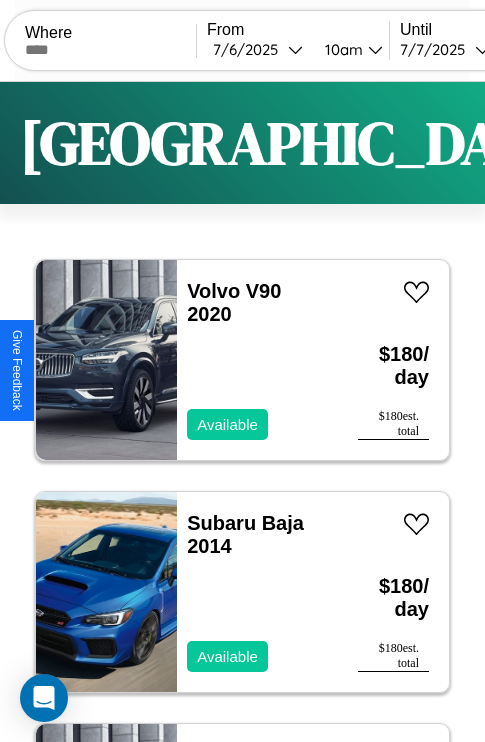 click on "Filters" at bounding box center (640, 143) 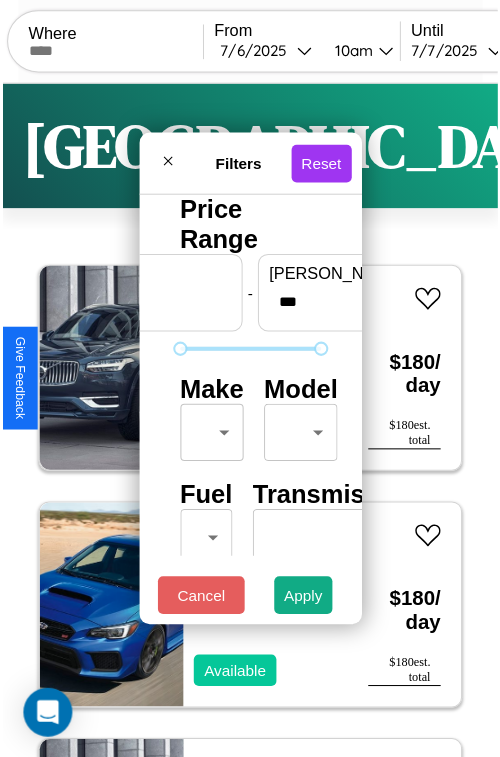 scroll, scrollTop: 59, scrollLeft: 0, axis: vertical 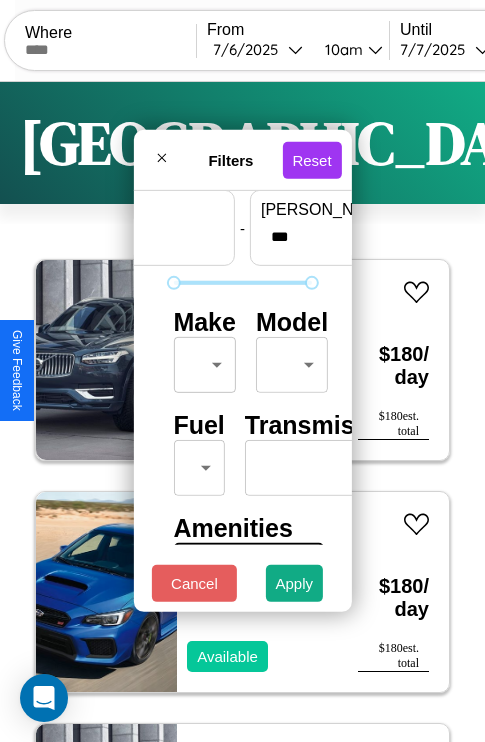 click on "CarGo Where From 7 / 6 / 2025 10am Until 7 / 7 / 2025 10am Become a Host Login Sign Up Tokyo Filters 131  cars in this area These cars can be picked up in this city. Volvo   V90   2020 Available $ 180  / day $ 180  est. total Subaru   Baja   2014 Available $ 180  / day $ 180  est. total Volvo   NE64   2014 Available $ 80  / day $ 80  est. total Nissan   NISSAN Z   2022 Available $ 100  / day $ 100  est. total Bentley   Mulsanne   2020 Available $ 140  / day $ 140  est. total Bentley   Mulsanne   2018 Available $ 90  / day $ 90  est. total Hummer   H3T   2022 Available $ 180  / day $ 180  est. total Audi   SQ6   2021 Available $ 80  / day $ 80  est. total Lexus   CT   2022 Available $ 130  / day $ 130  est. total Mazda   RX-8   2023 Available $ 200  / day $ 200  est. total Tesla   Roadster   2016 Available $ 140  / day $ 140  est. total Volkswagen   Tiguan Limited   2019 Available $ 170  / day $ 170  est. total Audi   4000   2017 Available $ 80  / day $ 80  est. total GMC   Electric Vehicle   2014 Unavailable" at bounding box center [242, 412] 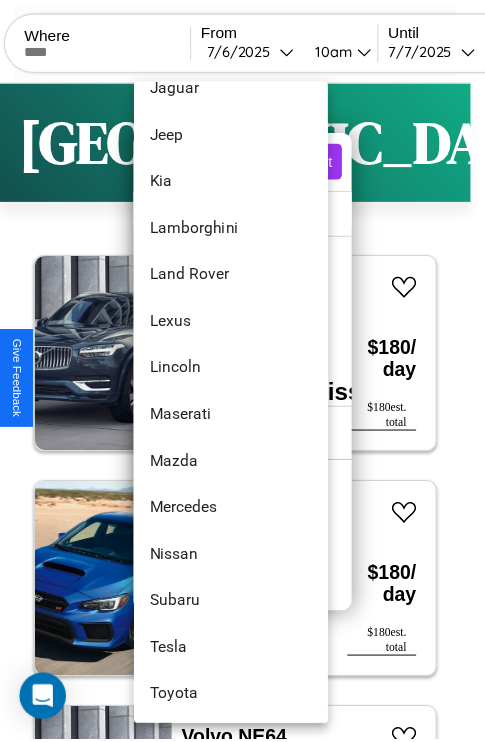 scroll, scrollTop: 1083, scrollLeft: 0, axis: vertical 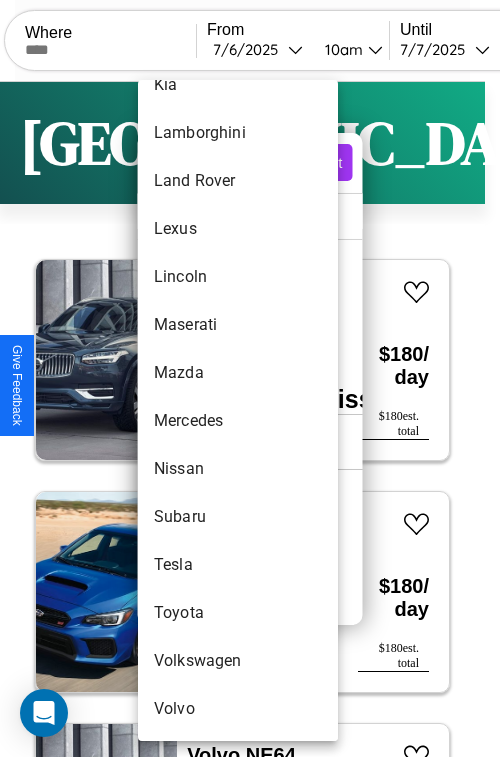 click on "Volvo" at bounding box center (238, 709) 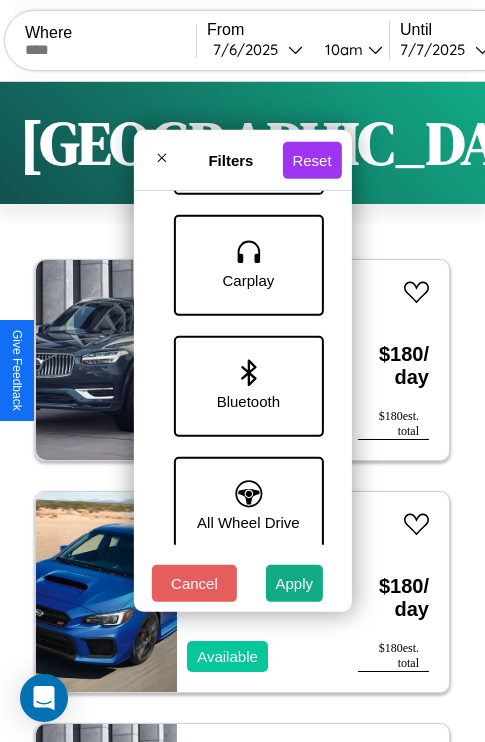 scroll, scrollTop: 1374, scrollLeft: 0, axis: vertical 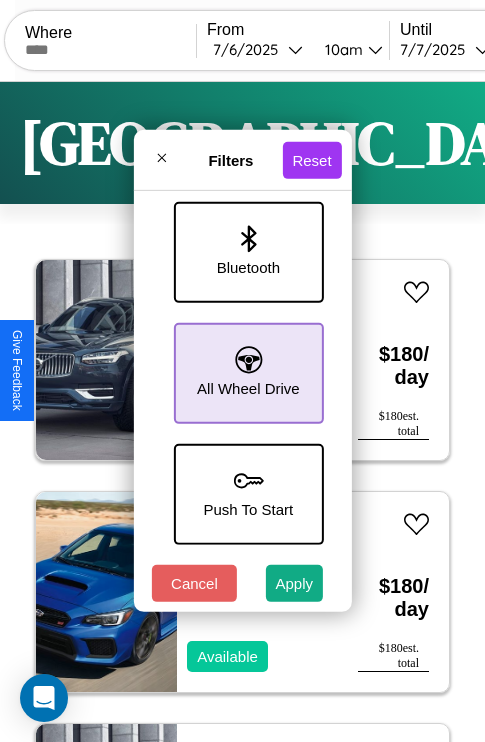 click 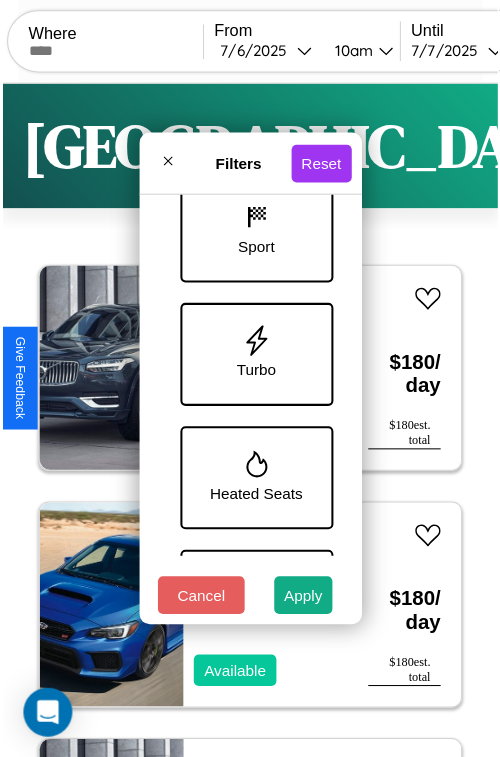 scroll, scrollTop: 893, scrollLeft: 0, axis: vertical 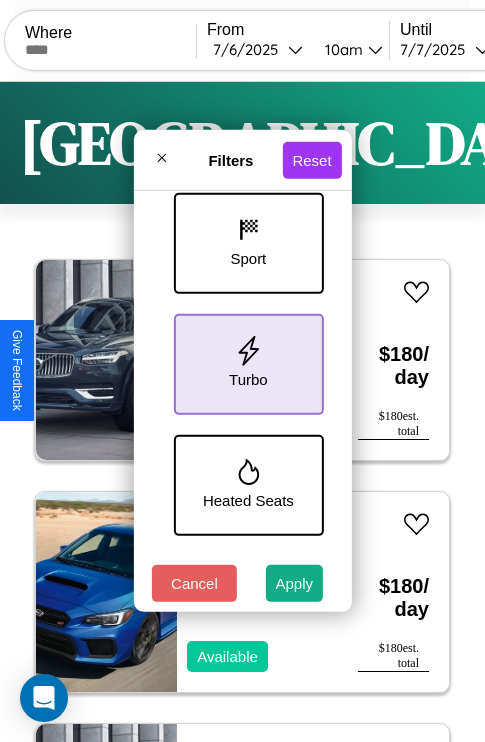 click 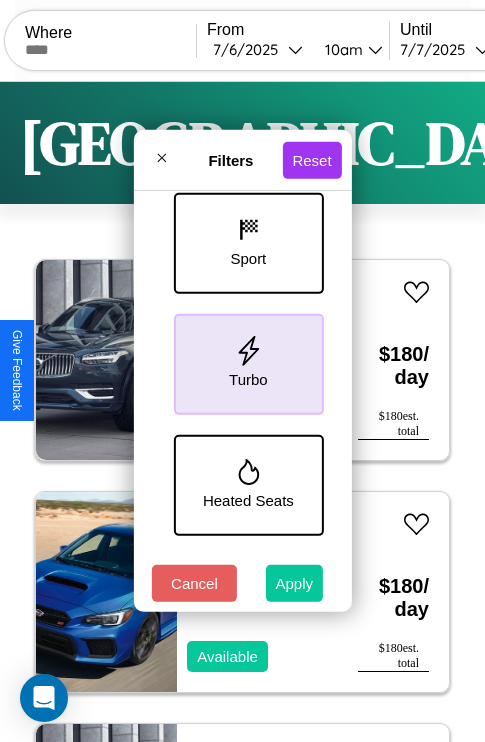 click on "Apply" at bounding box center (295, 583) 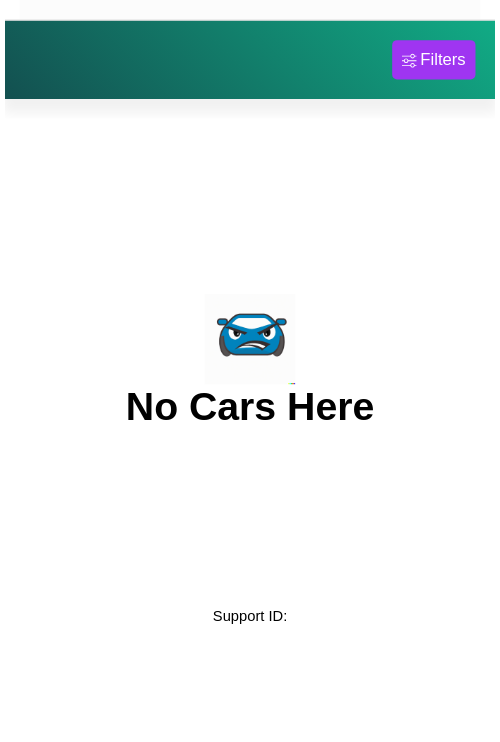 scroll, scrollTop: 0, scrollLeft: 0, axis: both 